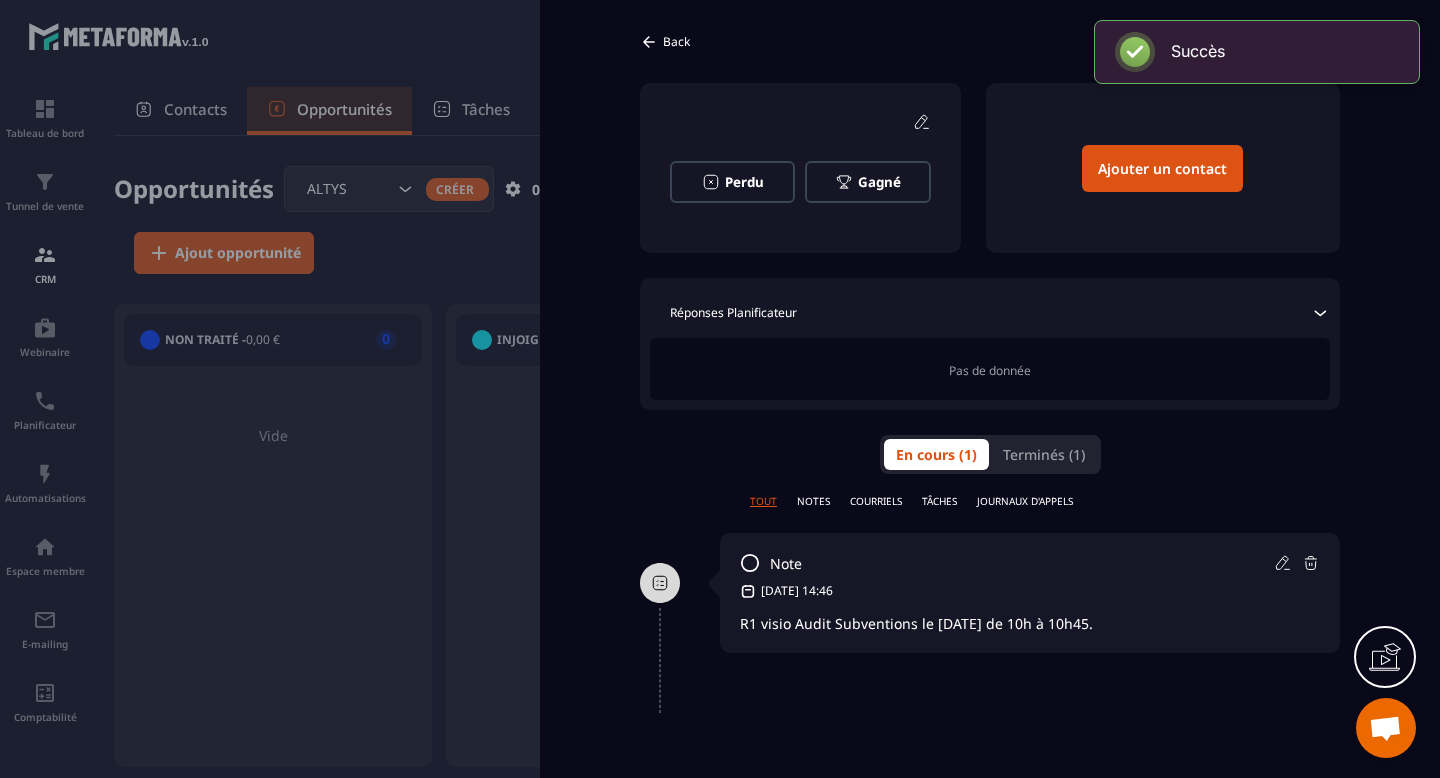 scroll, scrollTop: 0, scrollLeft: 0, axis: both 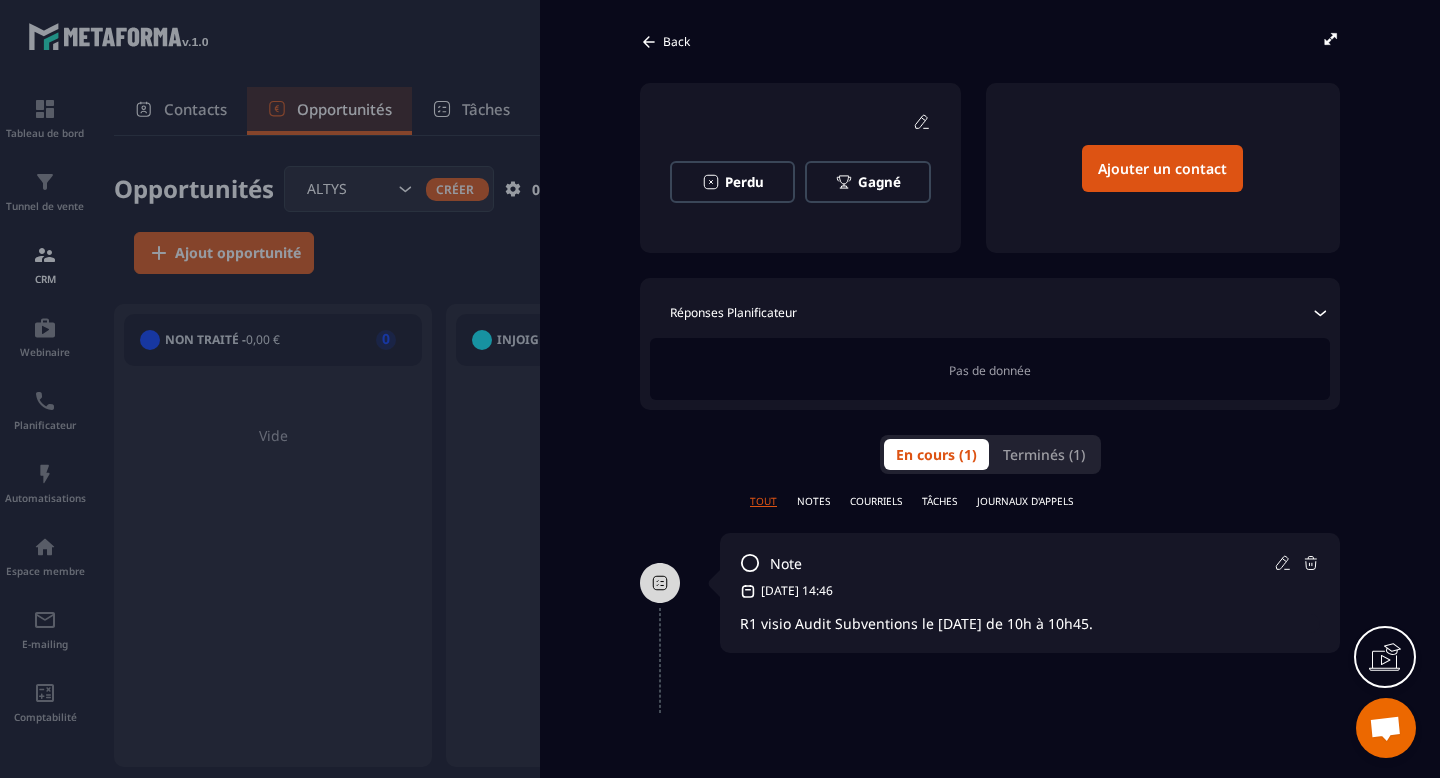 click on "Back" at bounding box center [665, 42] 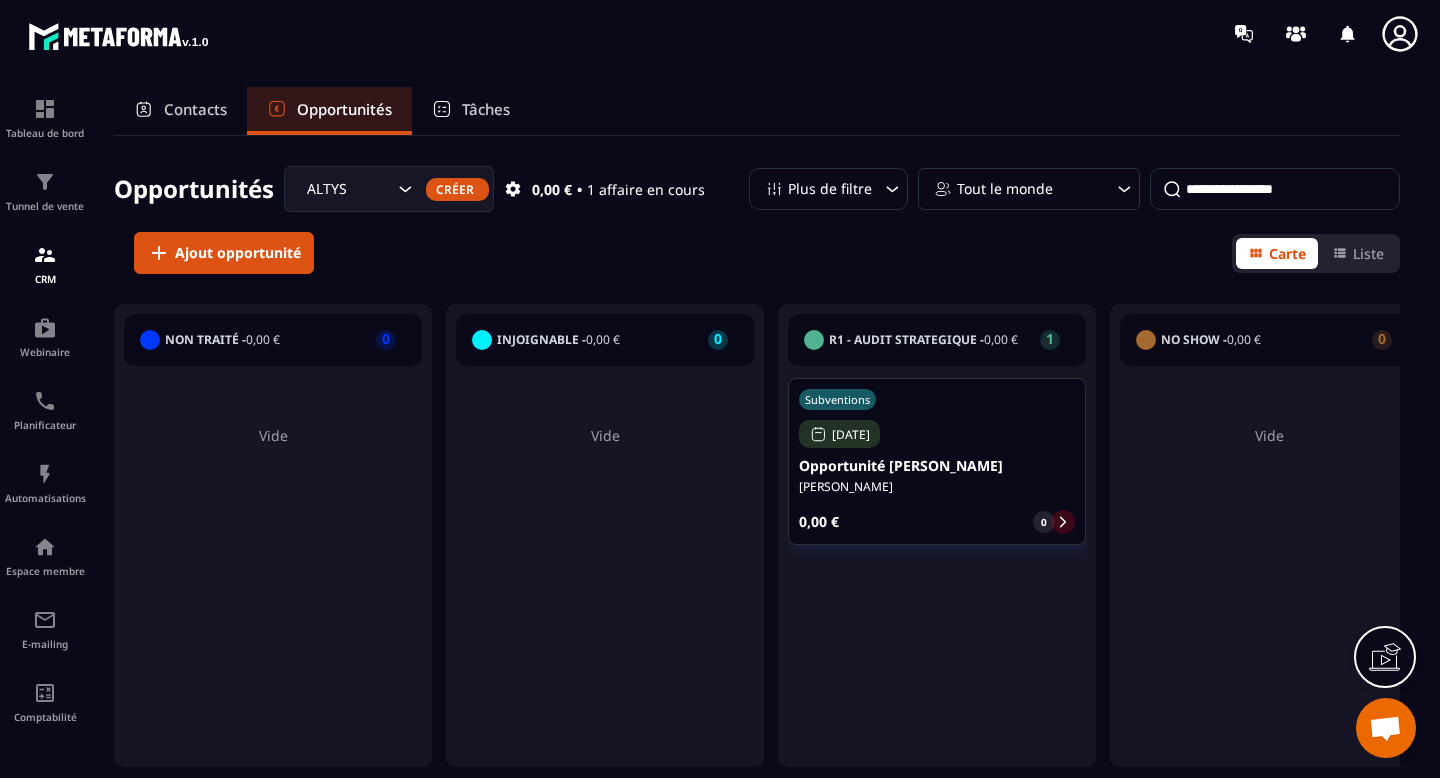 click on "Contacts" at bounding box center (195, 109) 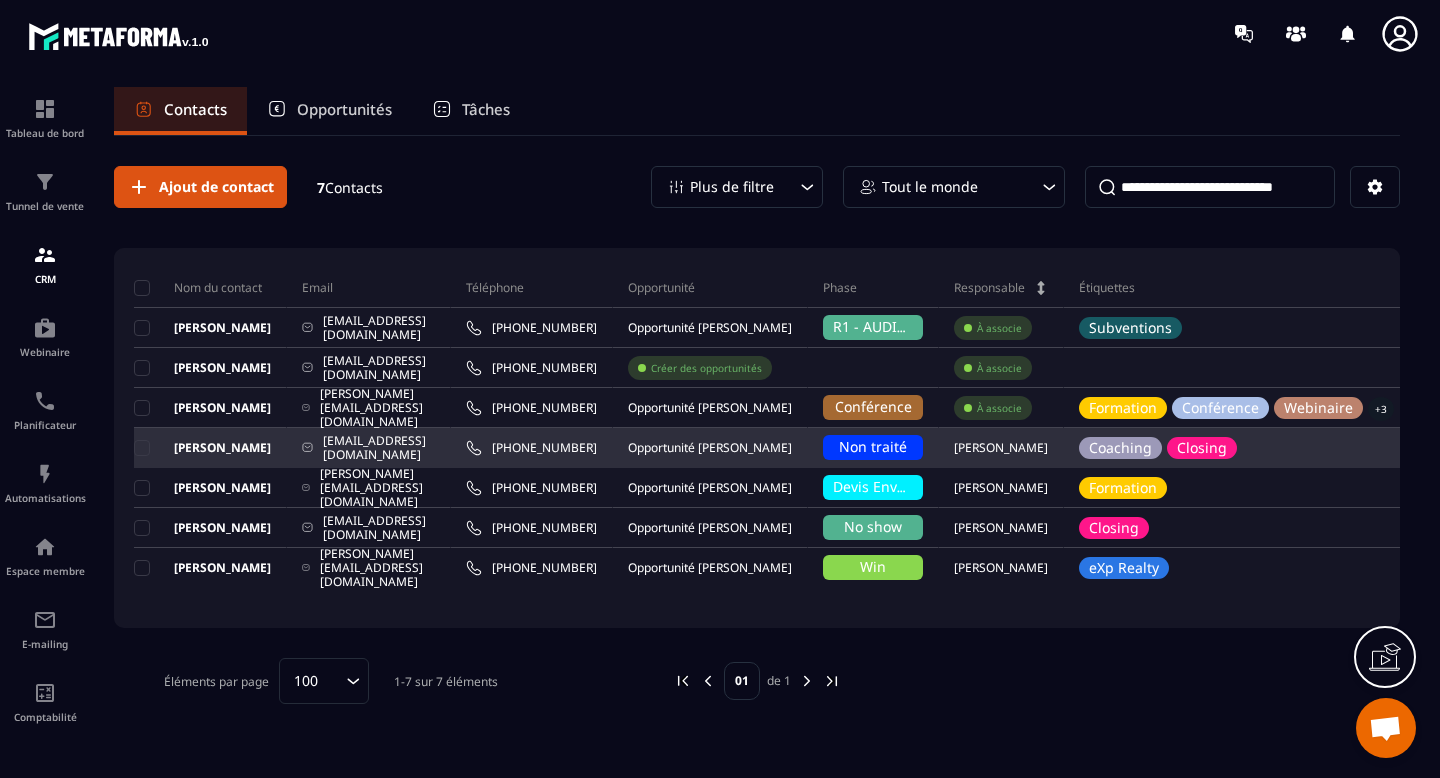 click on "Opportunité [PERSON_NAME]" at bounding box center [710, 448] 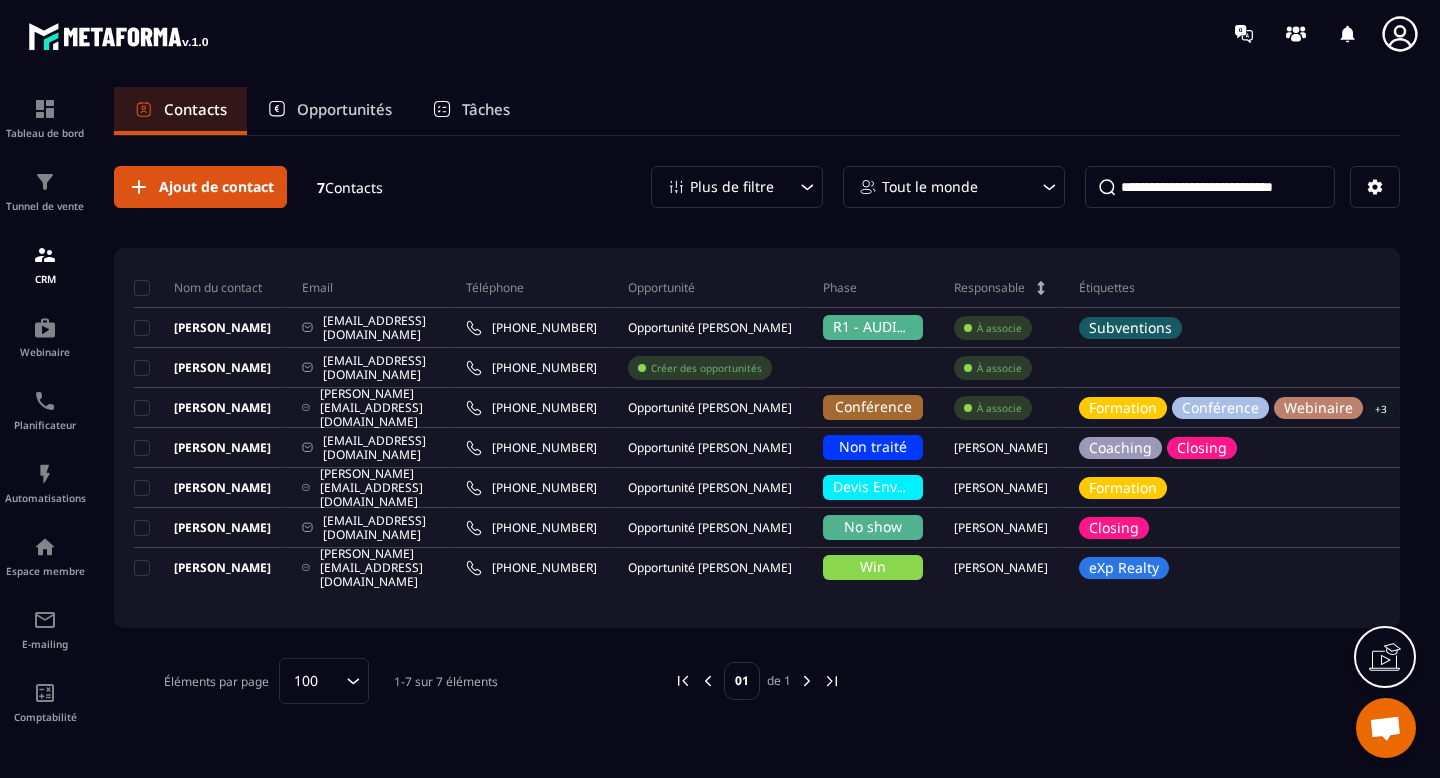 click on "Opportunités" at bounding box center [344, 109] 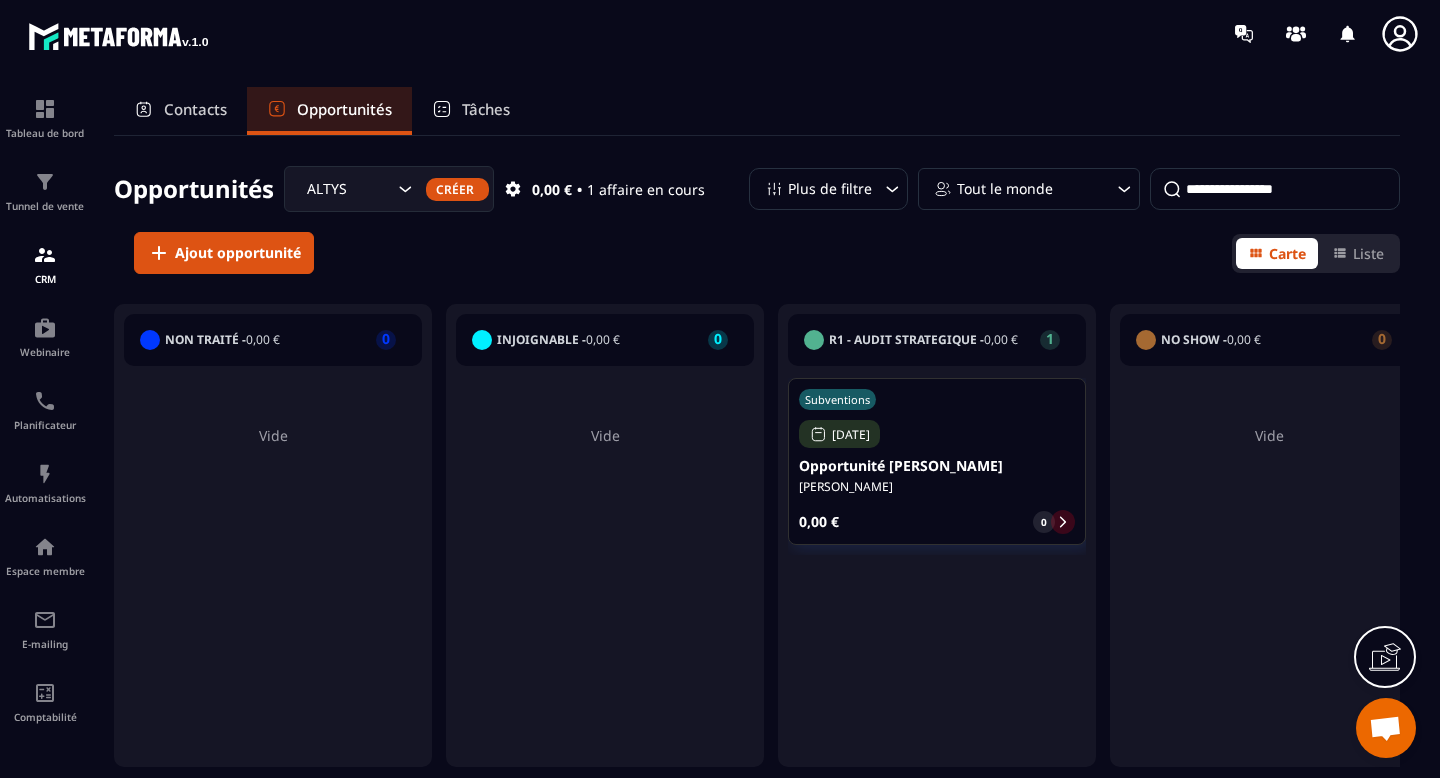 click on "ALTYS" at bounding box center (347, 189) 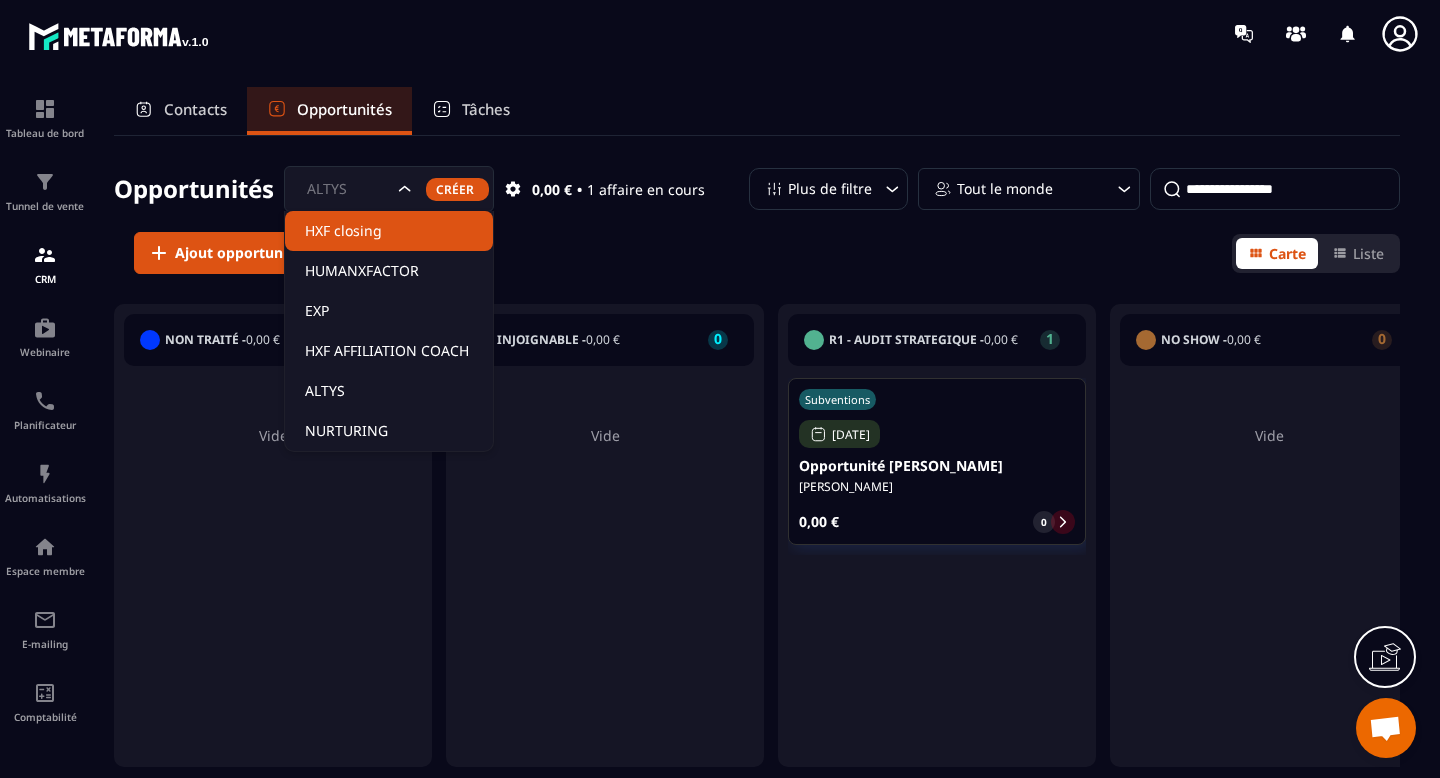 click on "HXF closing" 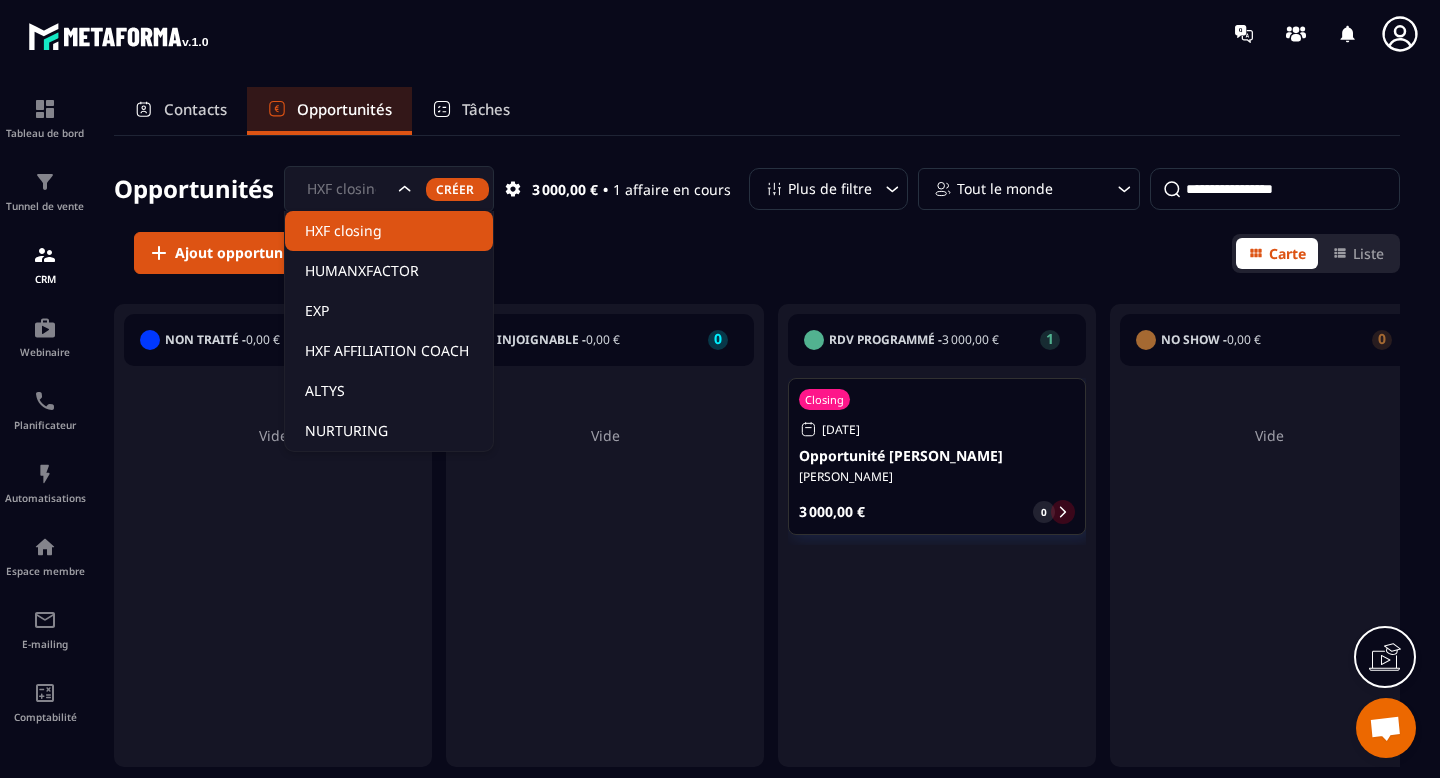 click on "HXF closing" at bounding box center (347, 189) 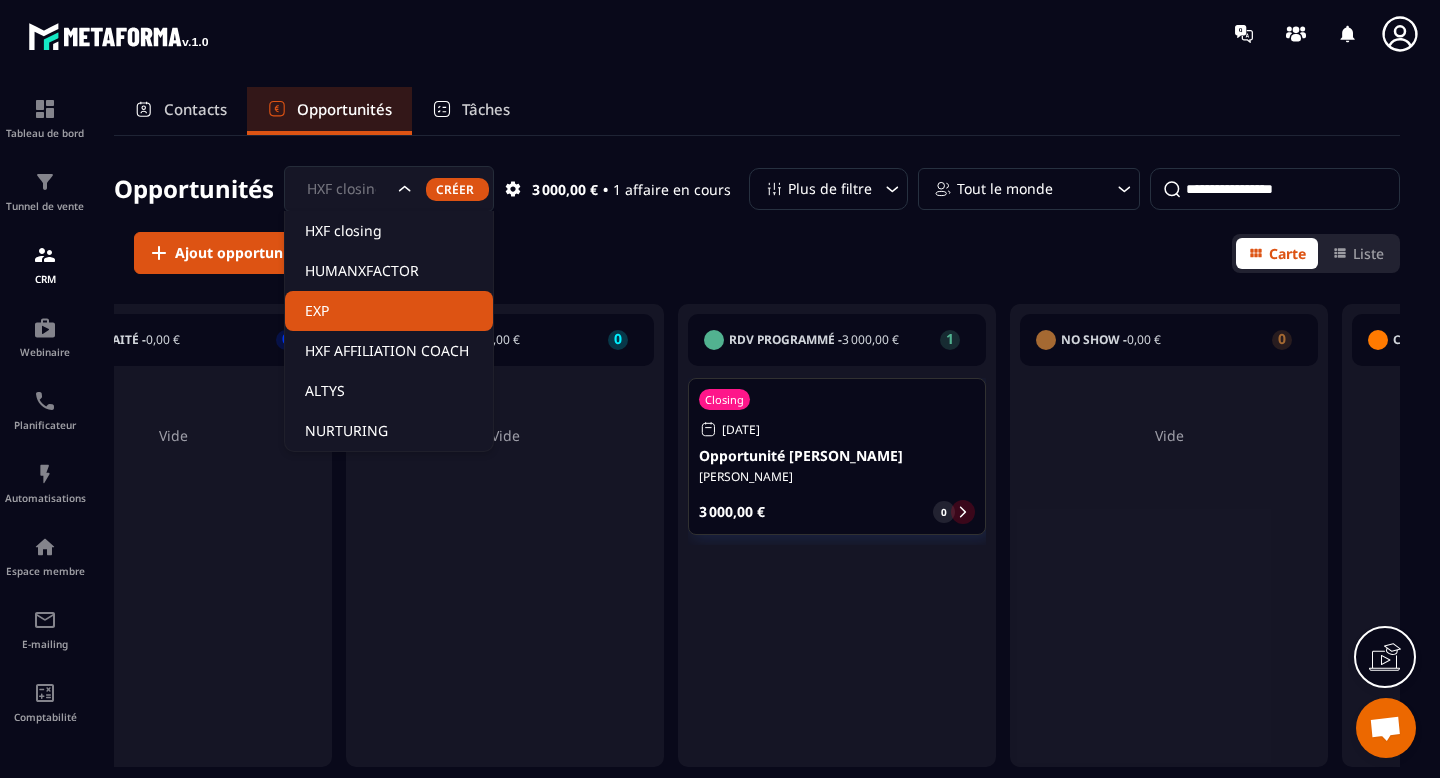 scroll, scrollTop: 0, scrollLeft: 96, axis: horizontal 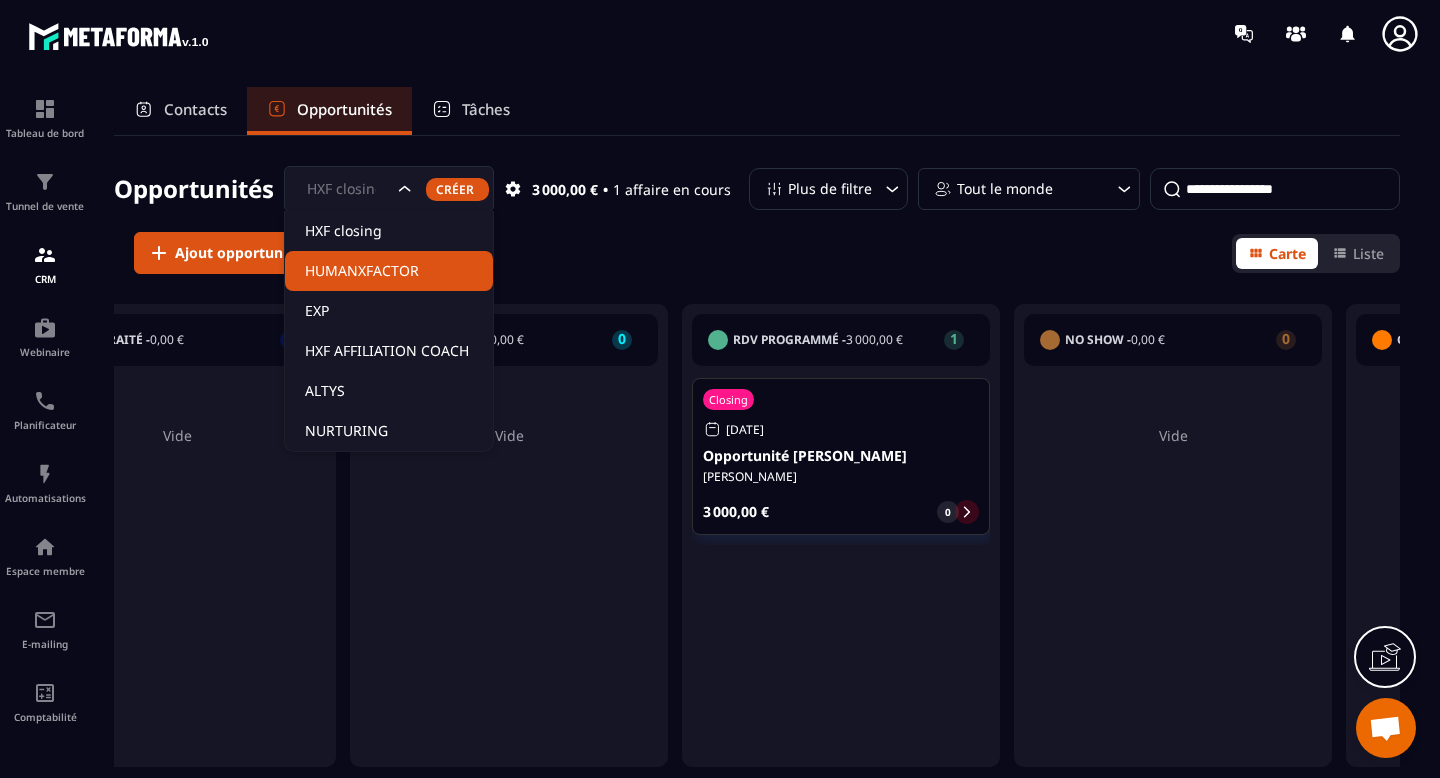 click on "HUMANXFACTOR" 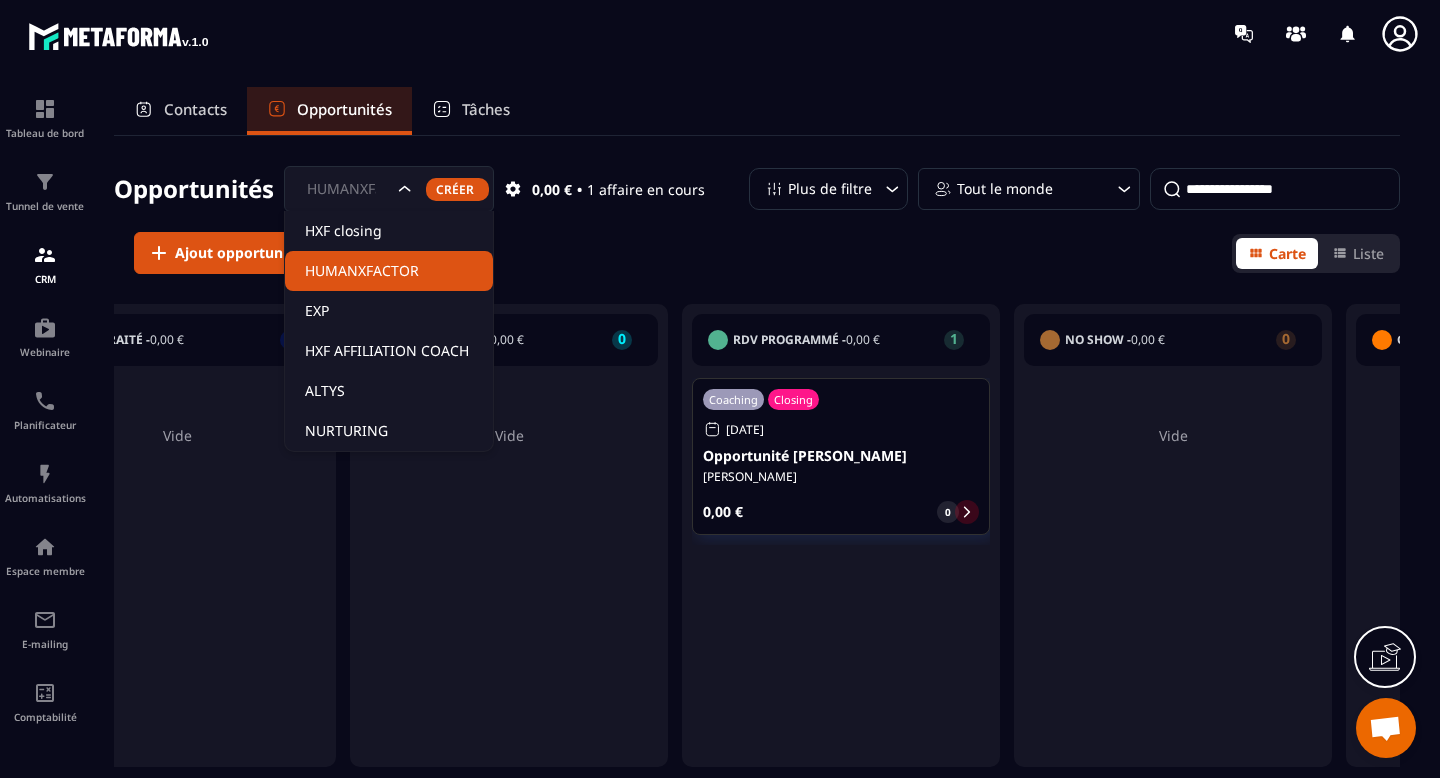 click on "HUMANXFACTOR" at bounding box center (347, 189) 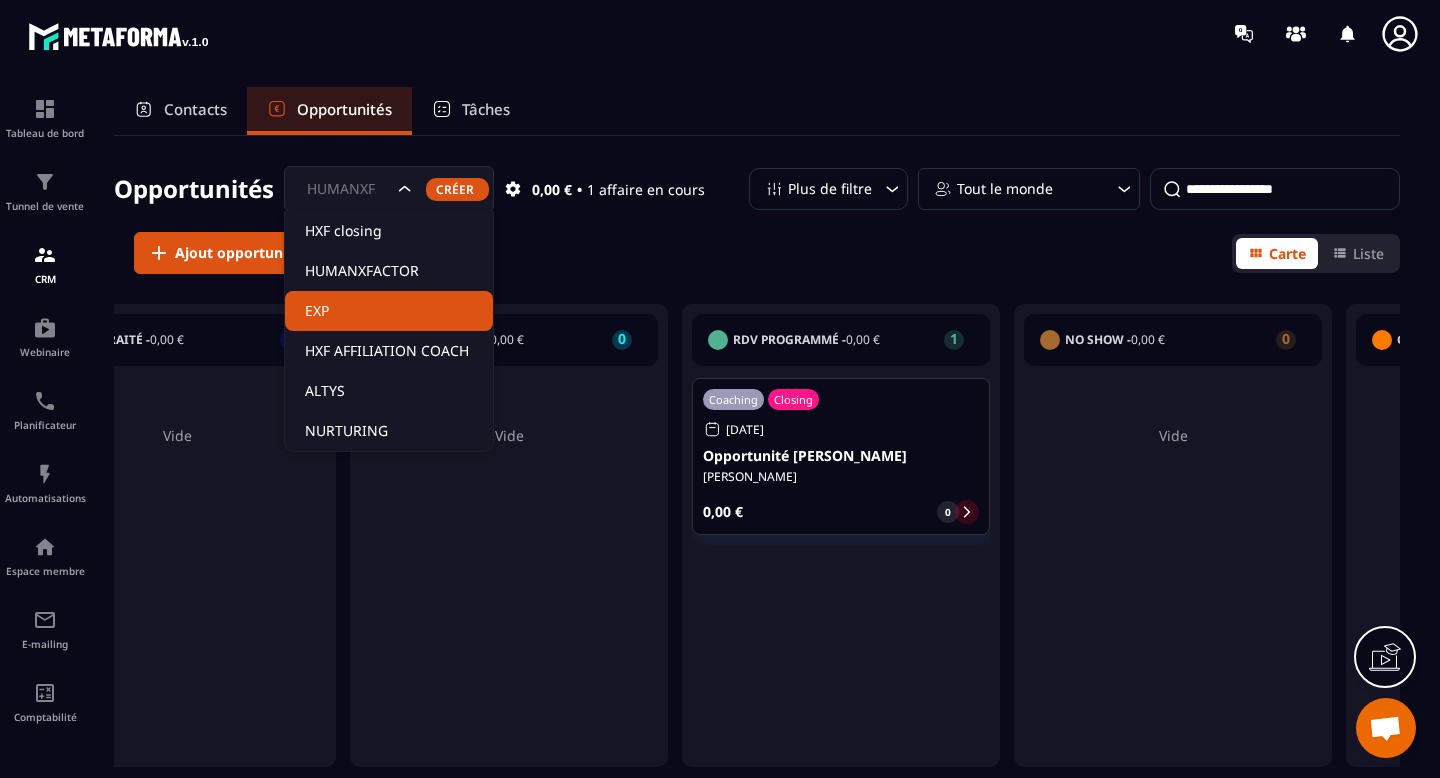 click on "EXP" 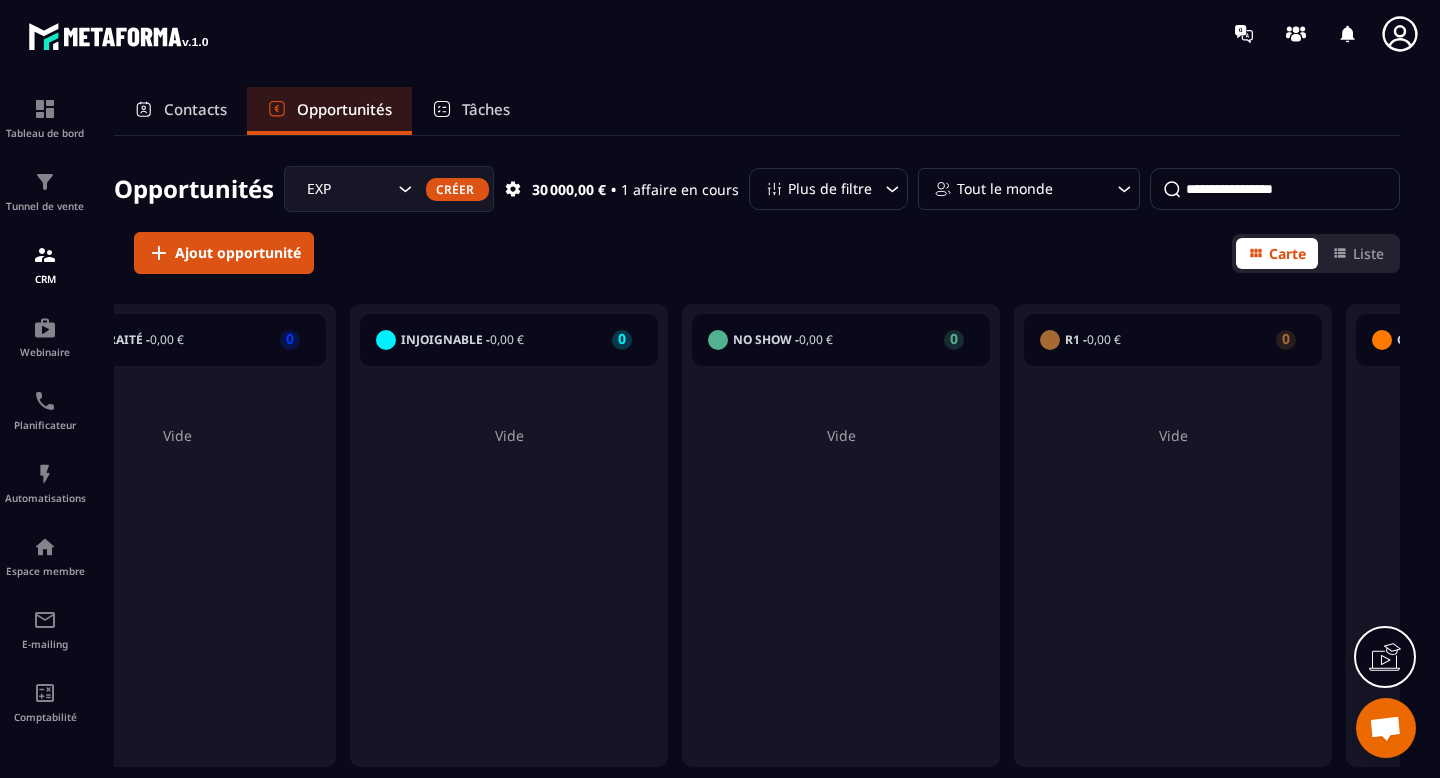 click on "EXP" at bounding box center (347, 189) 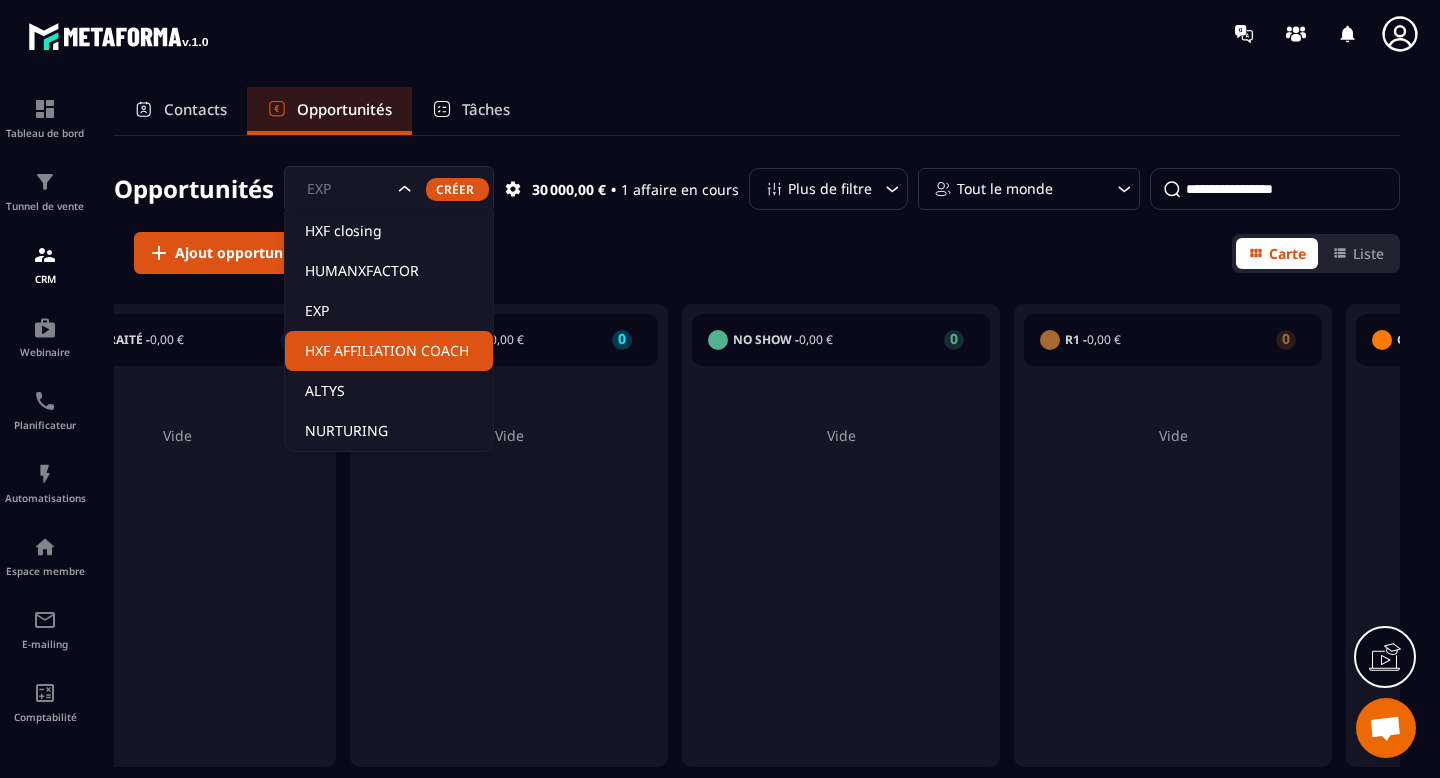 click on "HXF AFFILIATION COACH" 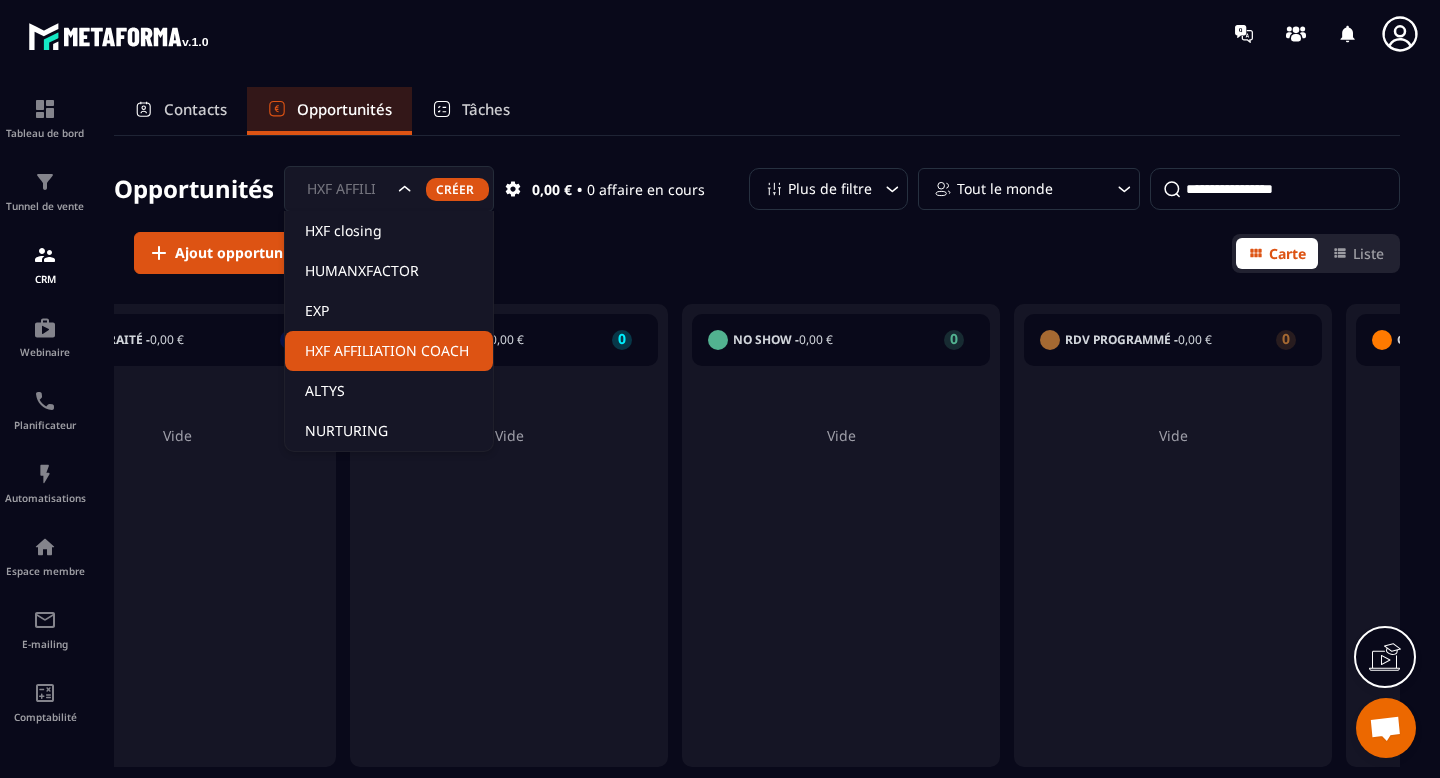 click on "HXF AFFILIATION COACH" at bounding box center [347, 189] 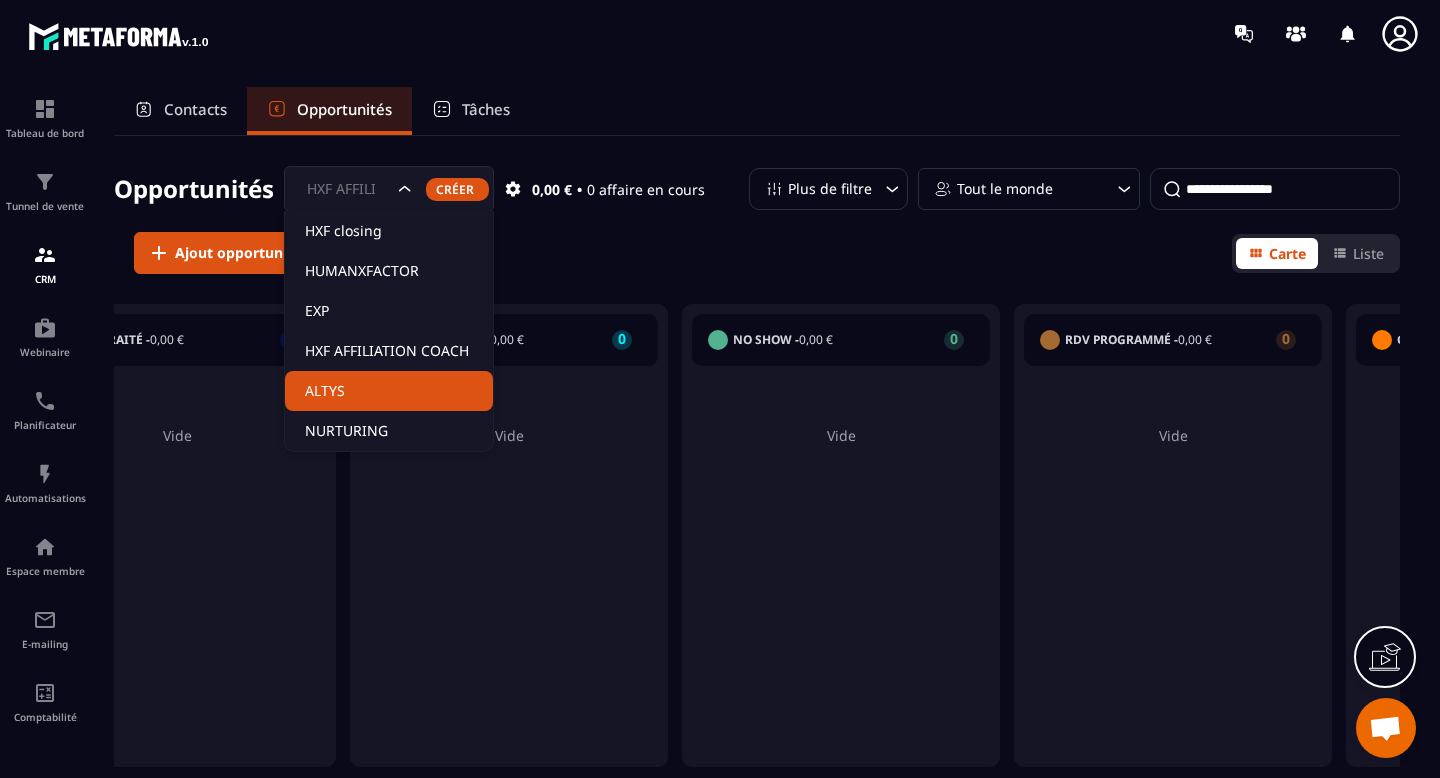 click on "ALTYS" 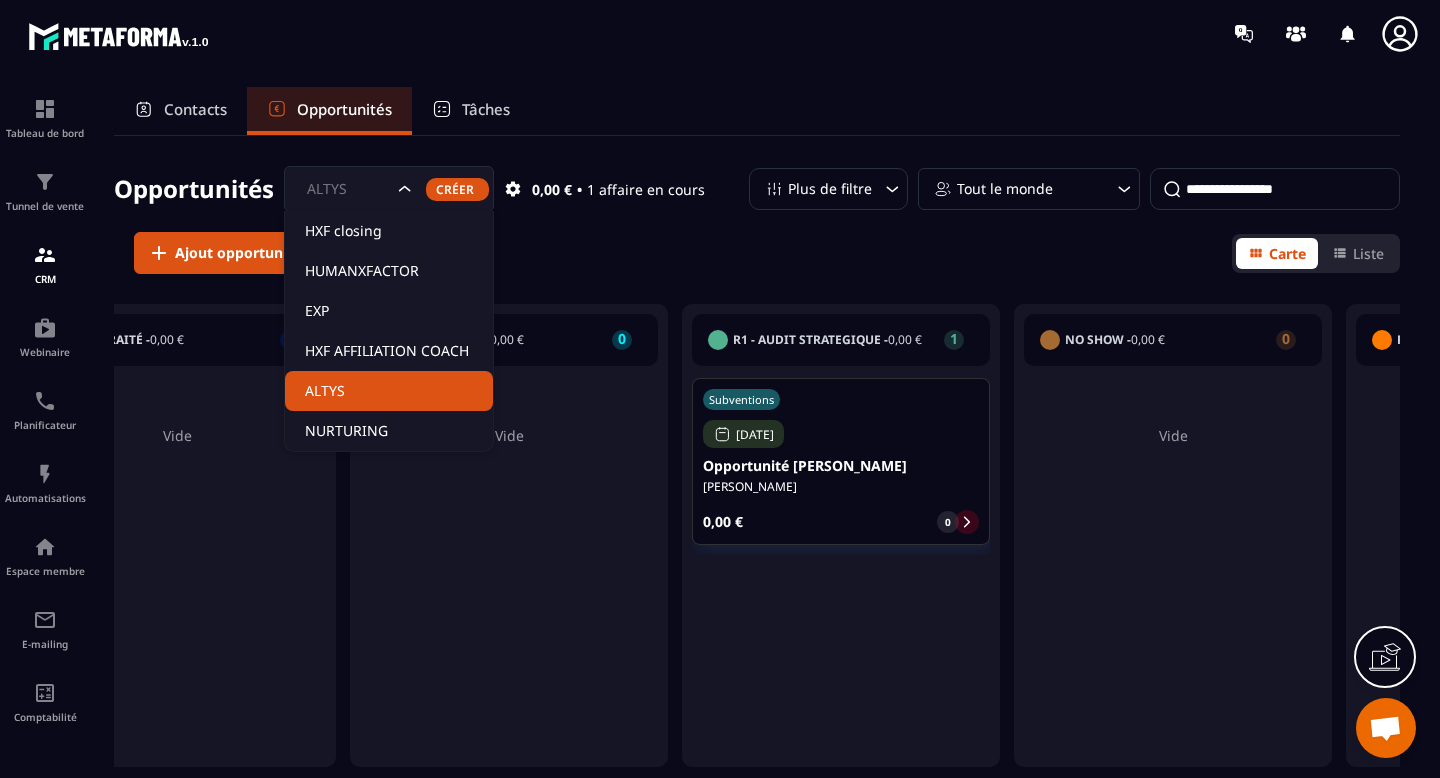 click on "ALTYS" at bounding box center [347, 189] 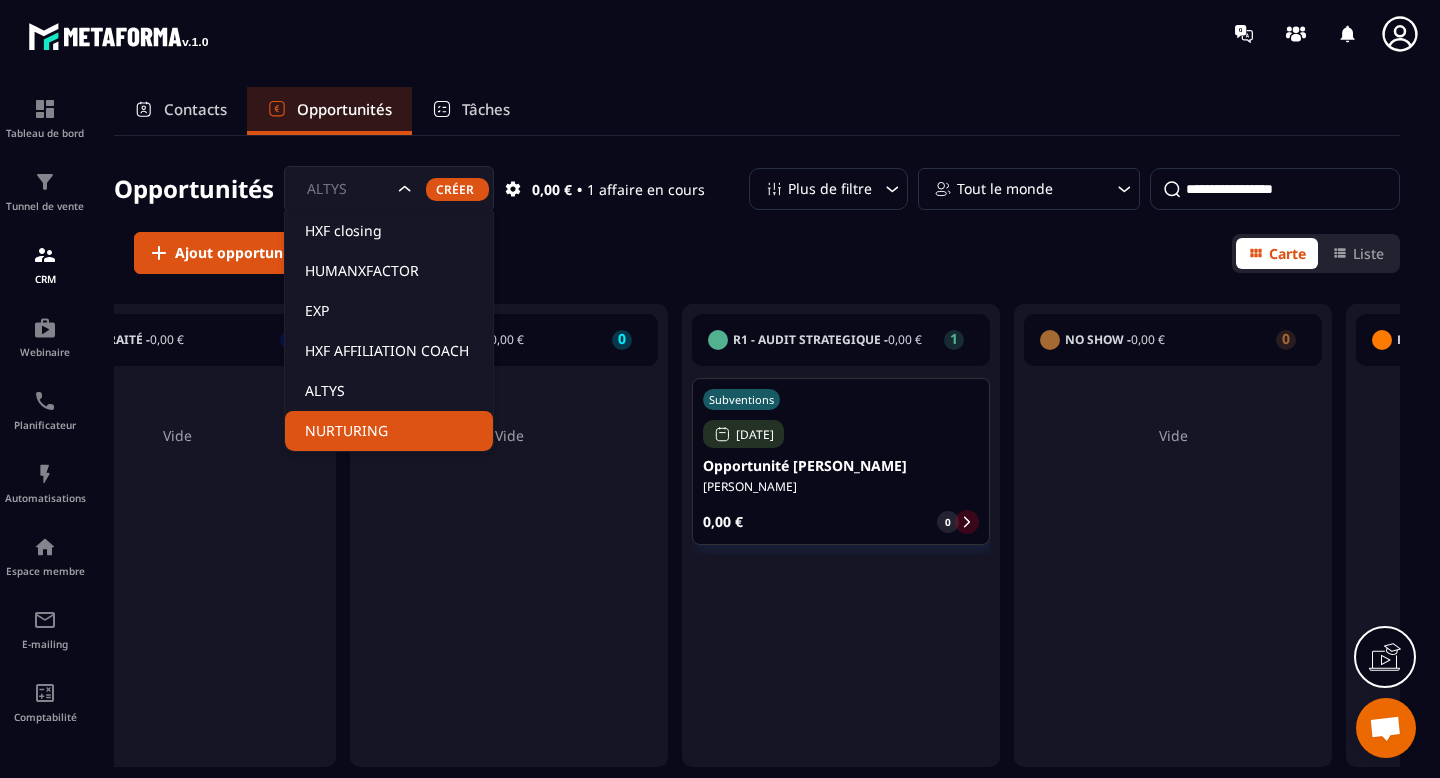 click on "NURTURING" 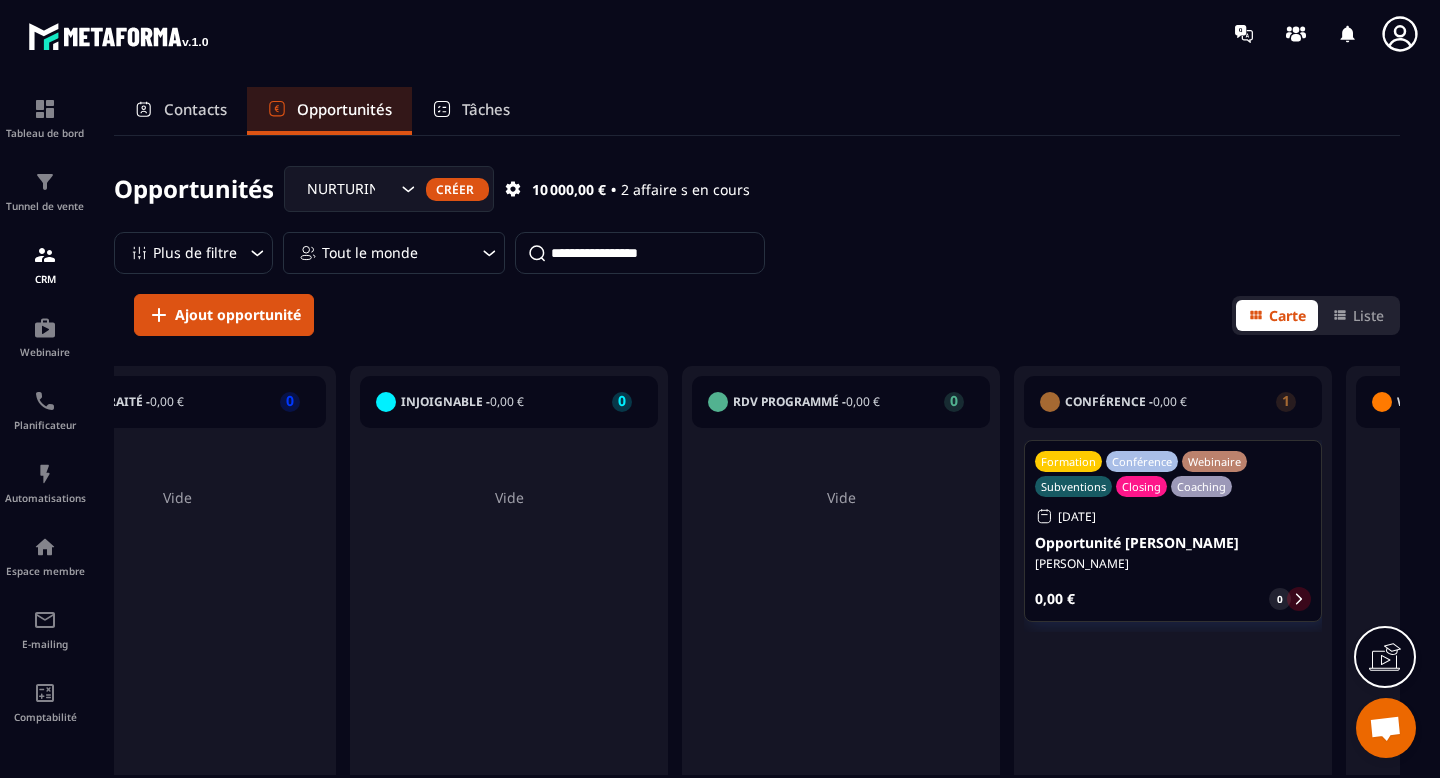 click on "Contacts" at bounding box center [195, 109] 